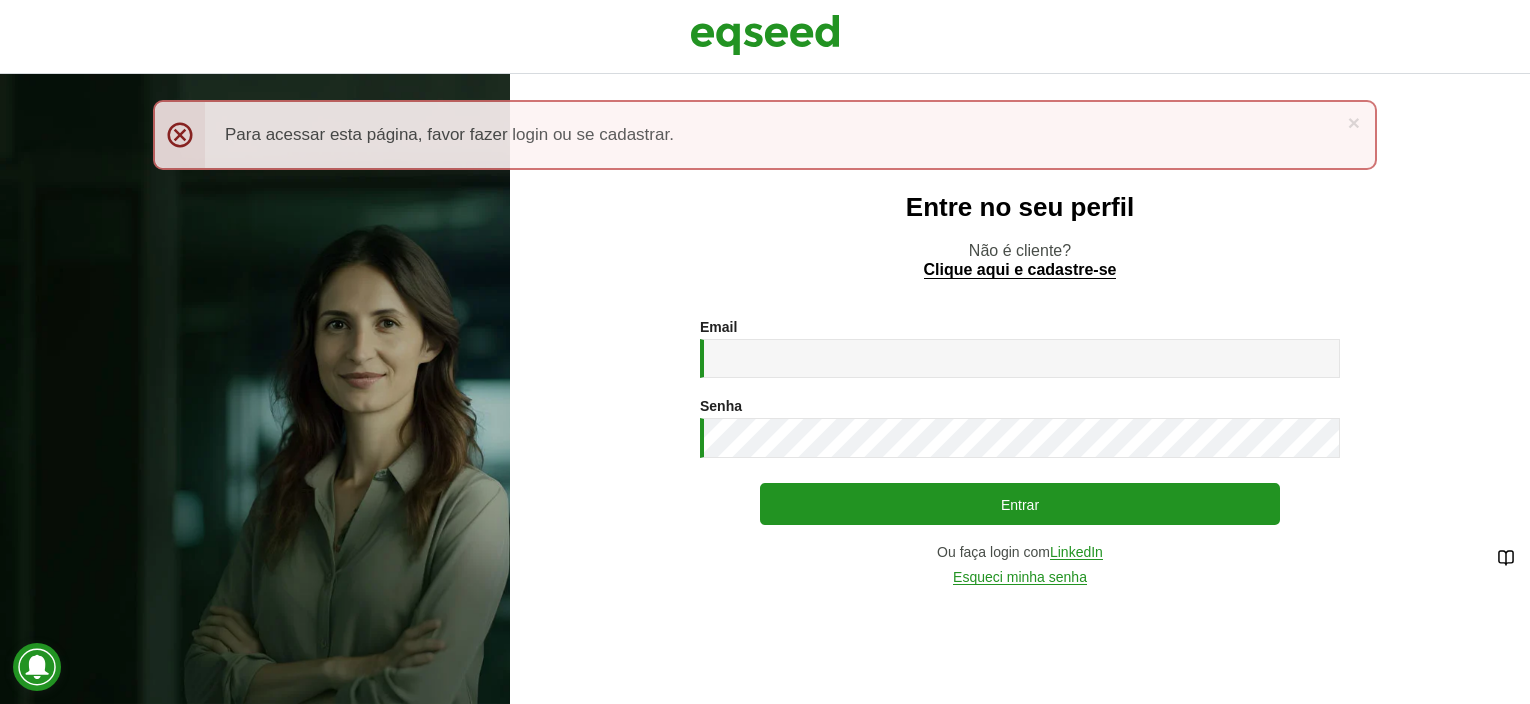 scroll, scrollTop: 0, scrollLeft: 0, axis: both 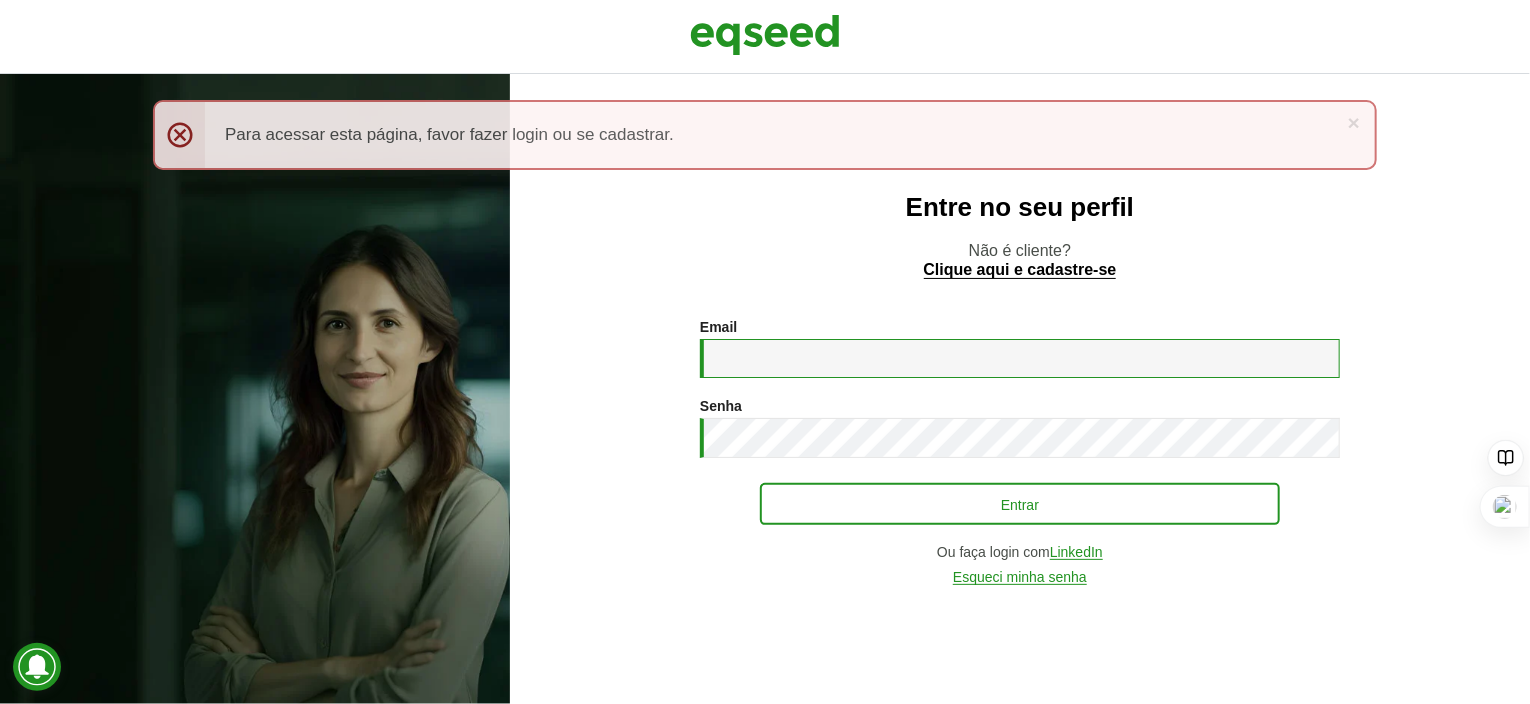 type on "**********" 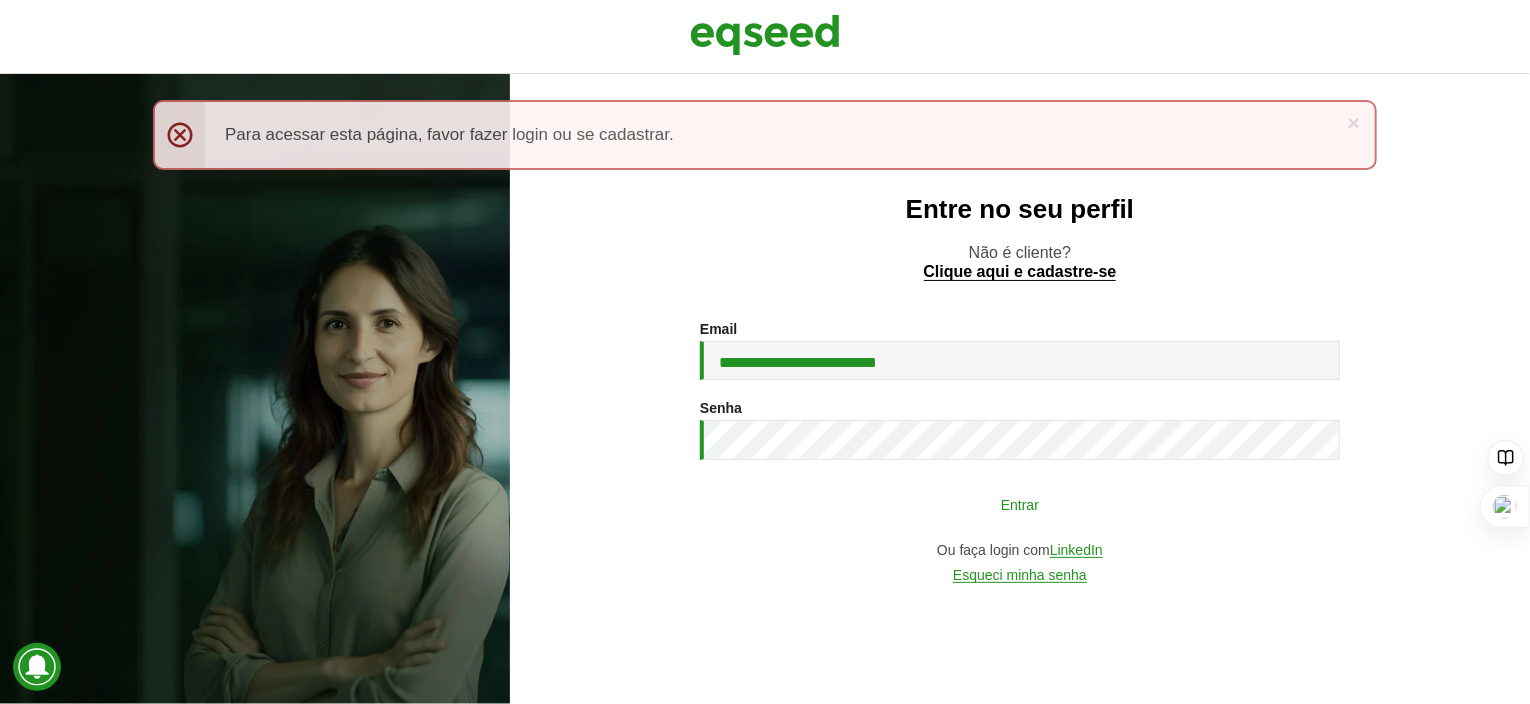 click on "Entrar" at bounding box center [1020, 504] 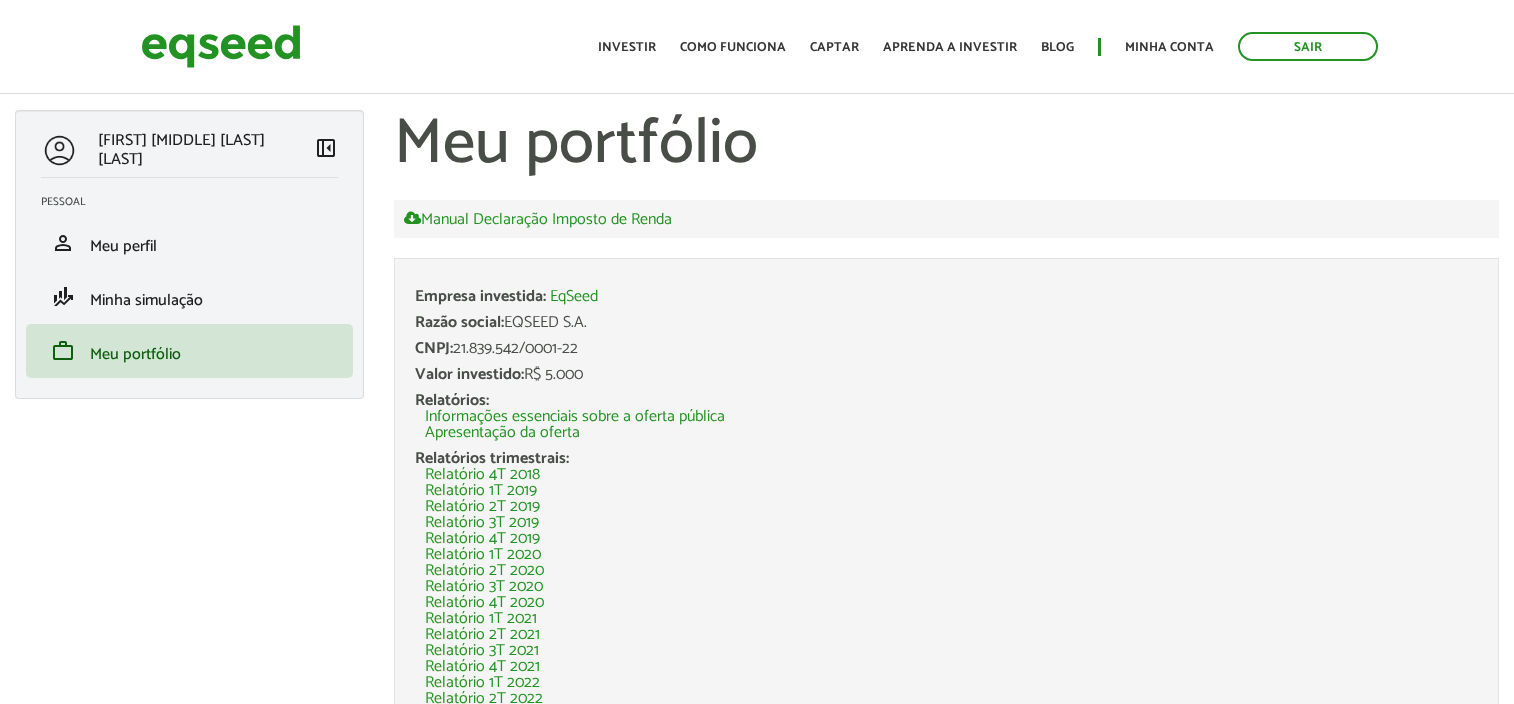 scroll, scrollTop: 0, scrollLeft: 0, axis: both 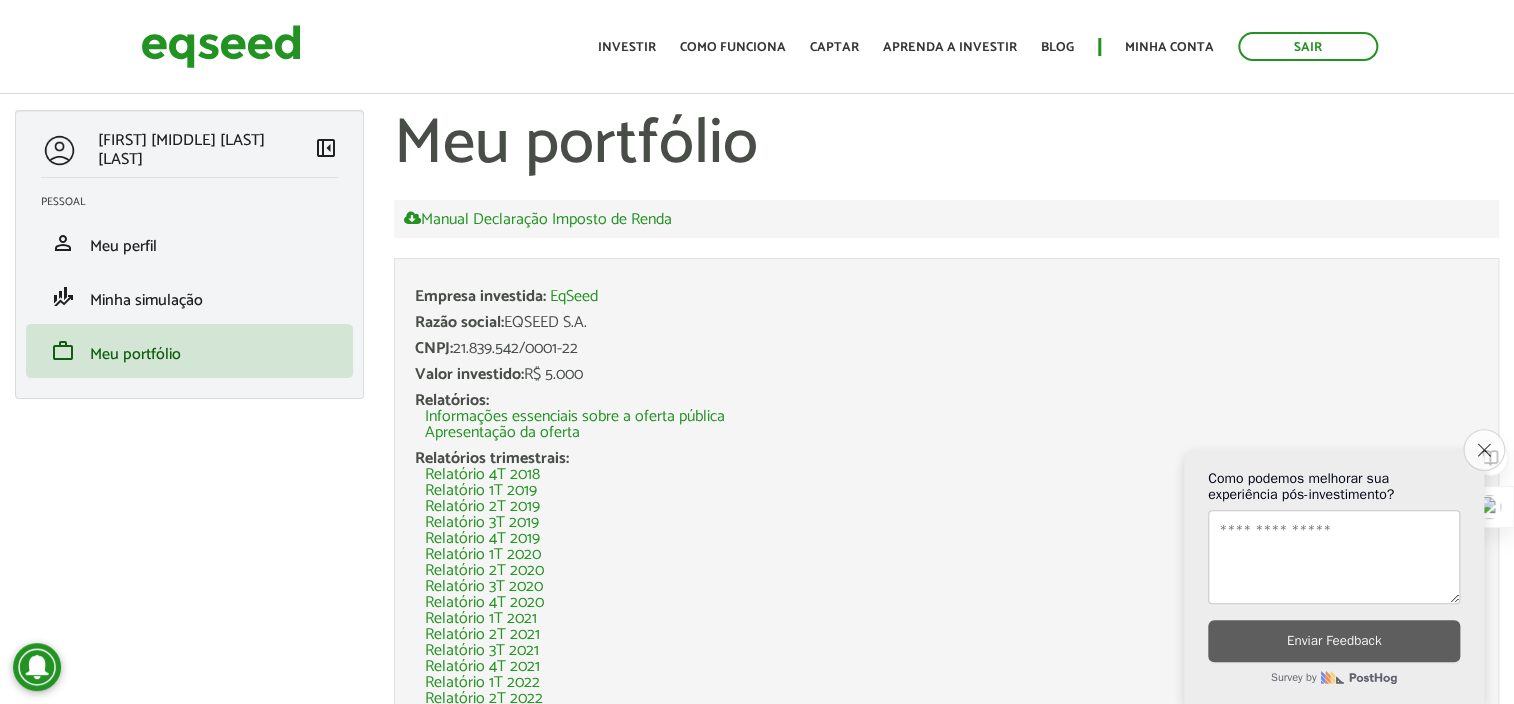 click on "Close survey" at bounding box center [1484, 450] 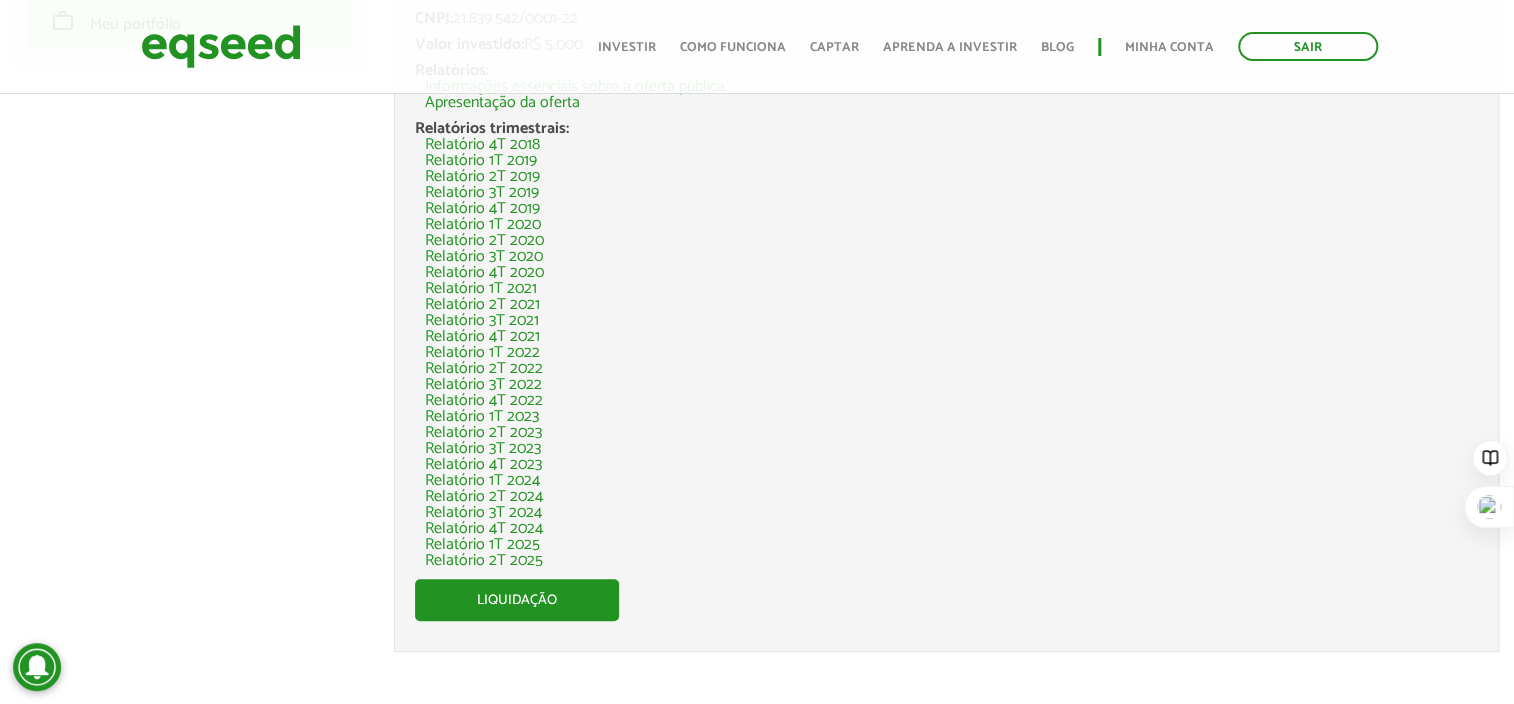 scroll, scrollTop: 347, scrollLeft: 0, axis: vertical 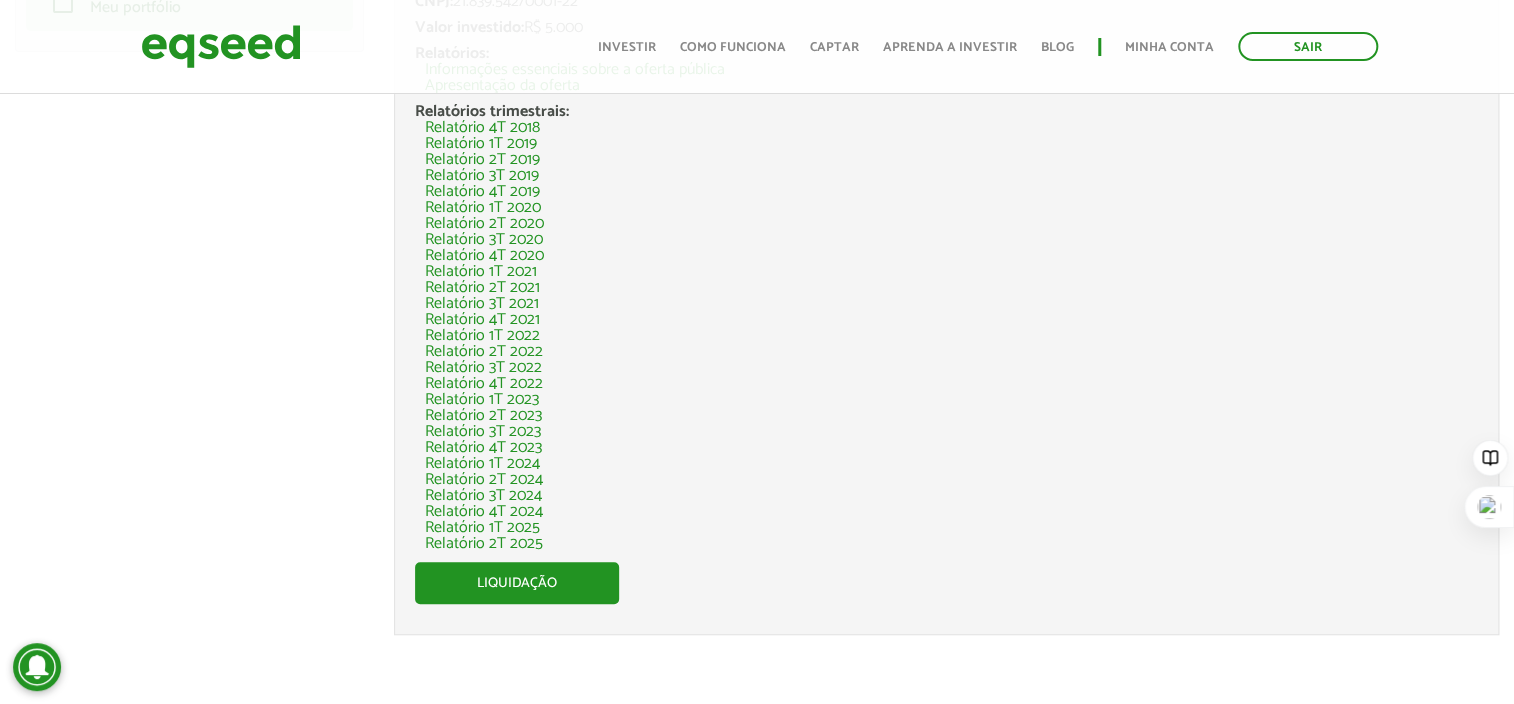 click on "Sair
Toggle navigation
Toggle navigation
Início
Investir Como funciona Captar Aprenda a investir Blog Minha conta Sair" at bounding box center [757, 46] 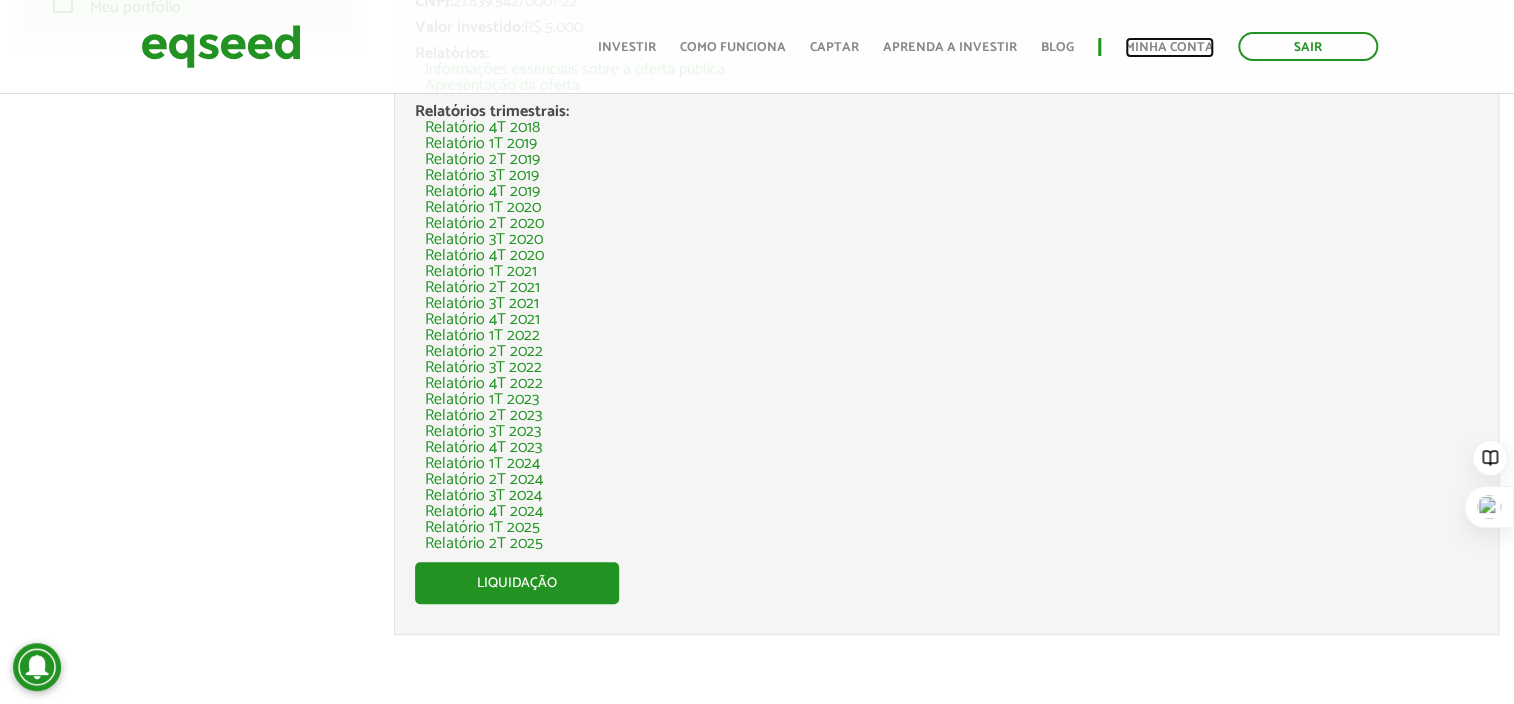 click on "Minha conta" at bounding box center [1169, 47] 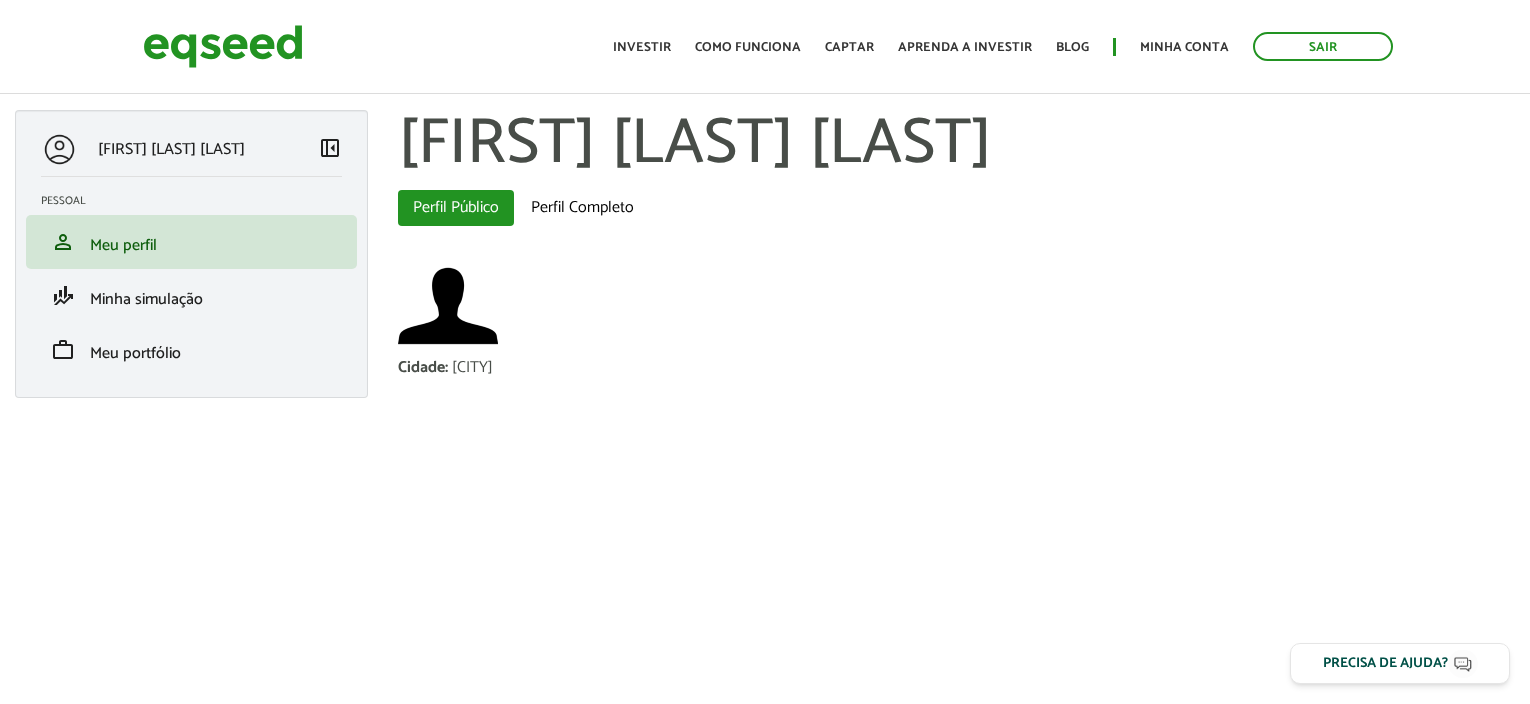 scroll, scrollTop: 0, scrollLeft: 0, axis: both 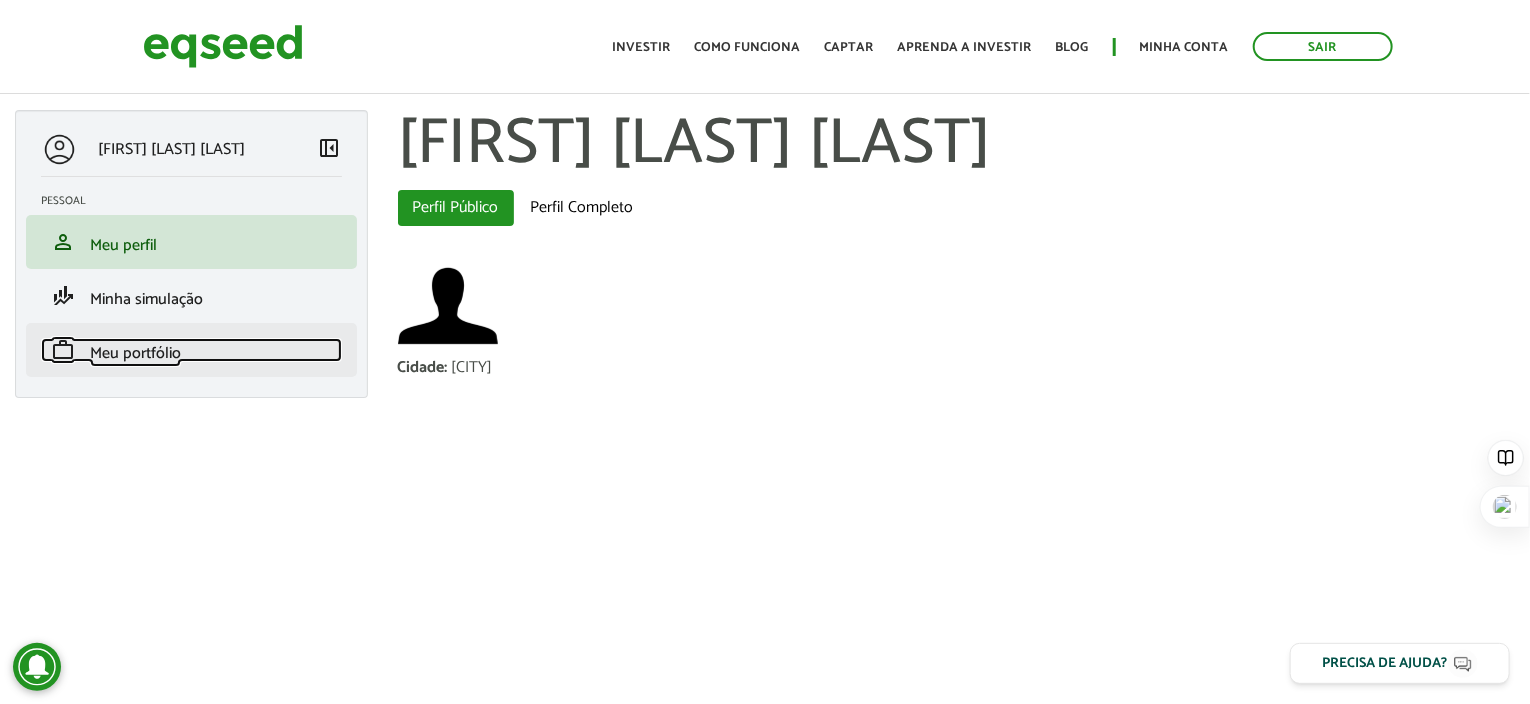 click on "Meu portfólio" at bounding box center (135, 353) 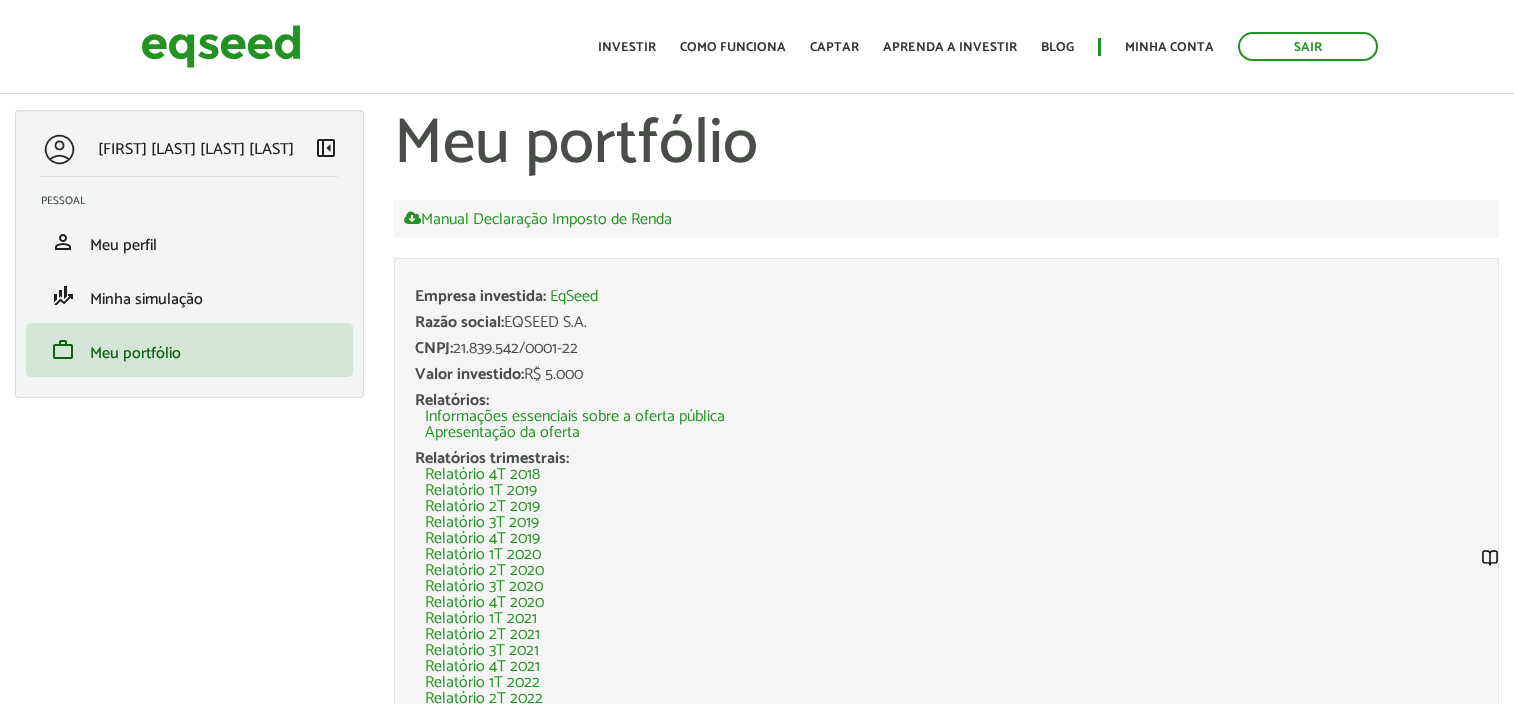 scroll, scrollTop: 0, scrollLeft: 0, axis: both 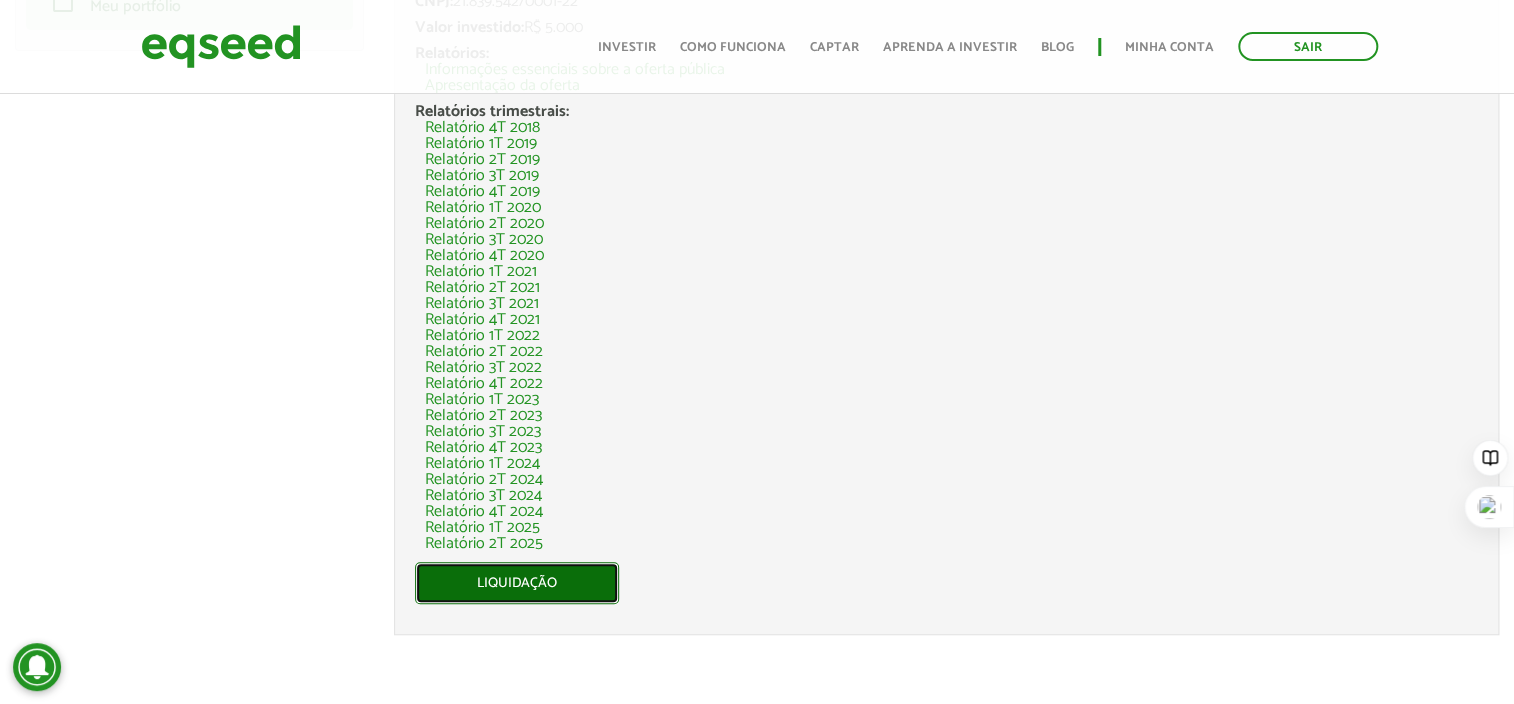 click on "Liquidação" at bounding box center (517, 583) 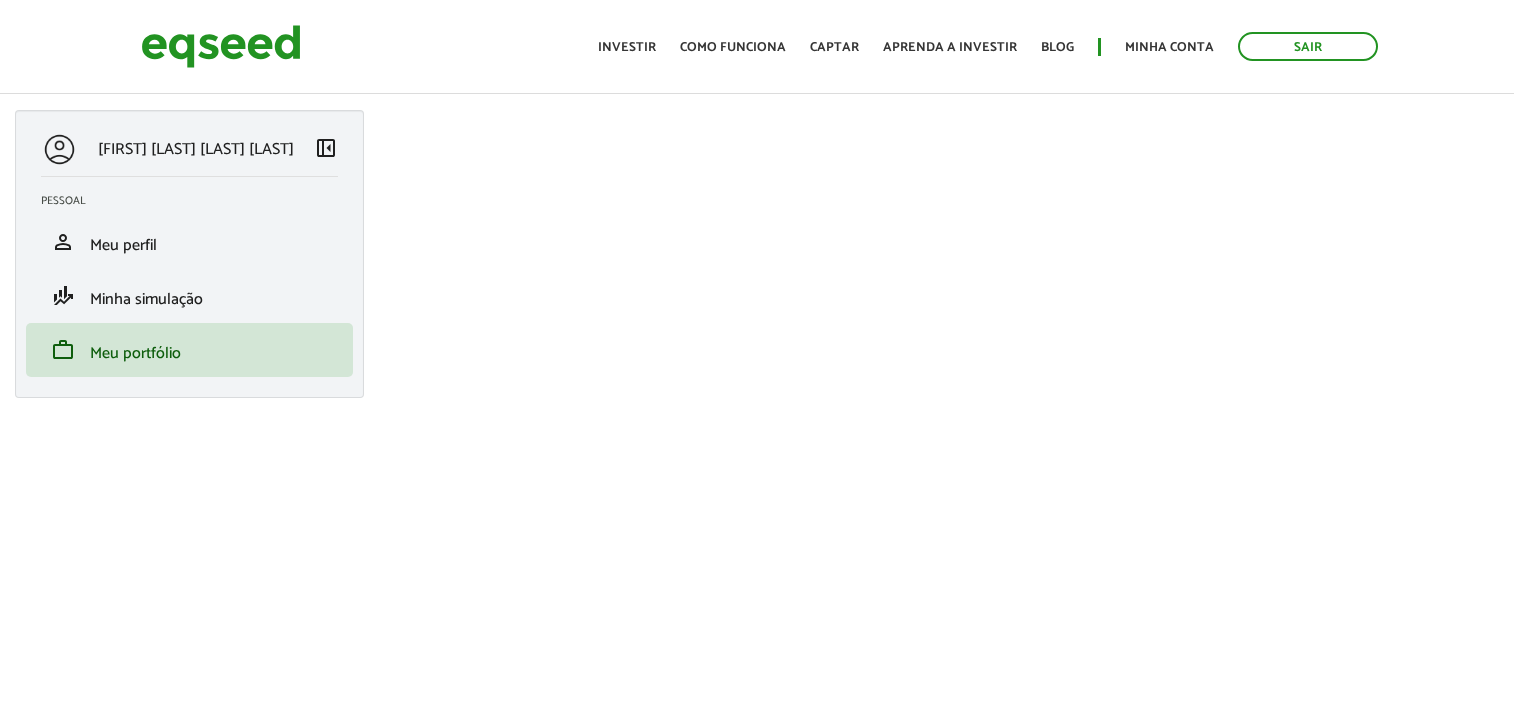 scroll, scrollTop: 0, scrollLeft: 0, axis: both 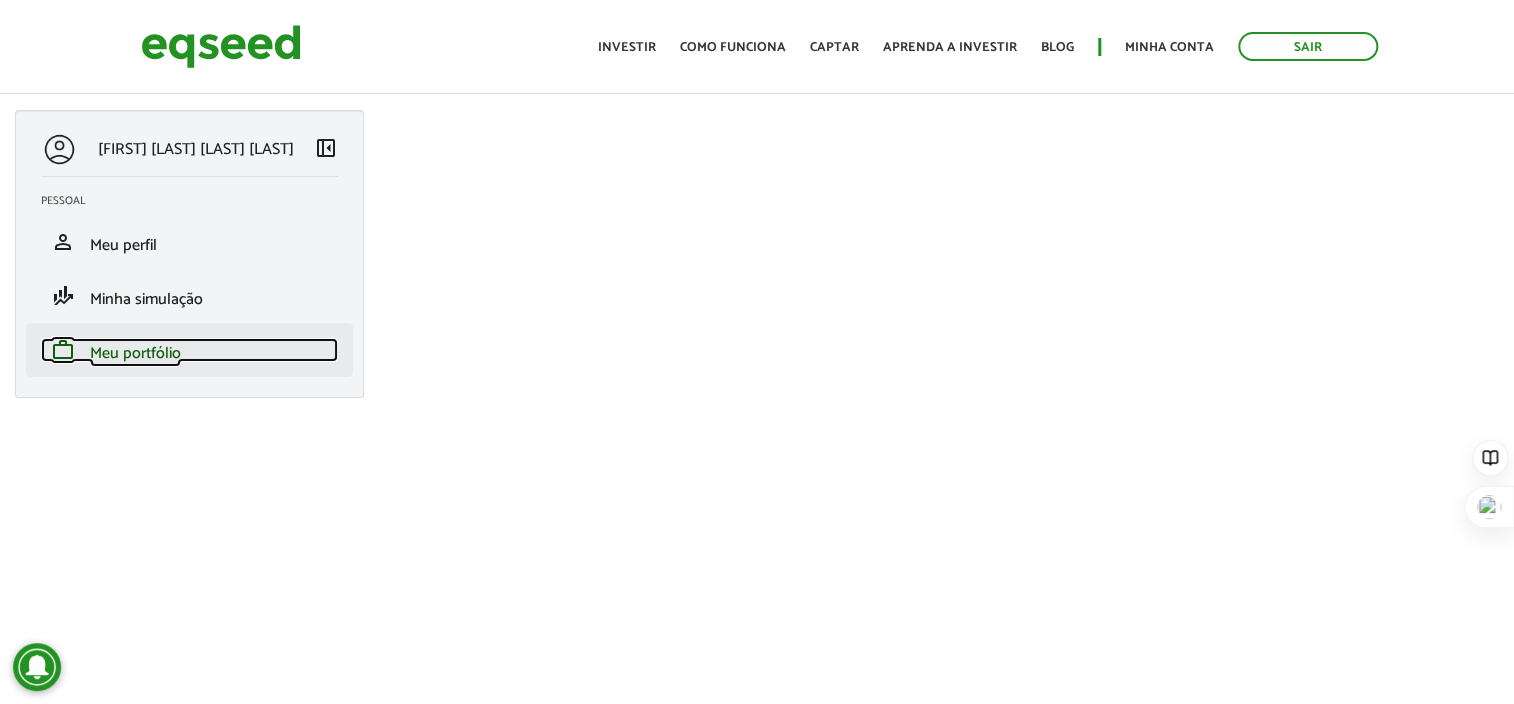 click on "Meu portfólio" at bounding box center [135, 353] 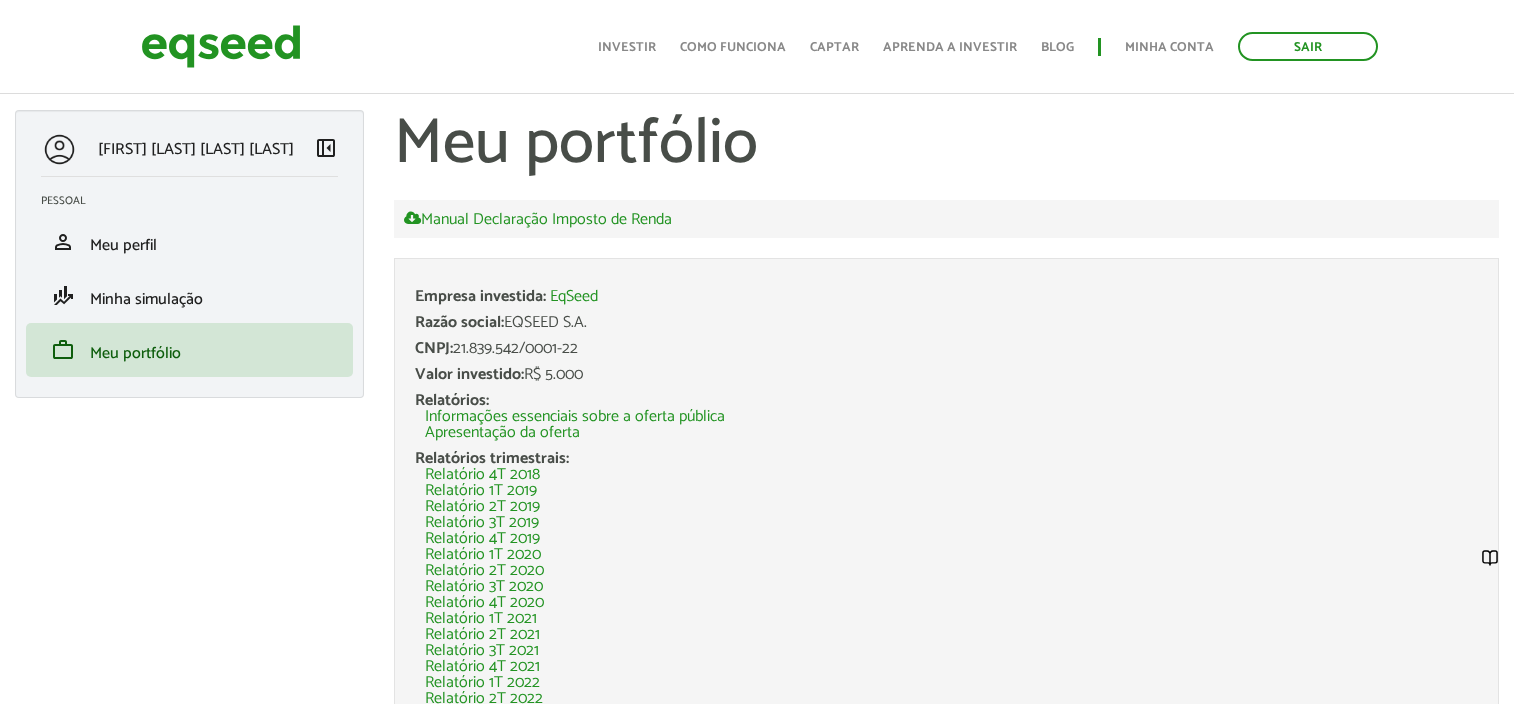 scroll, scrollTop: 200, scrollLeft: 0, axis: vertical 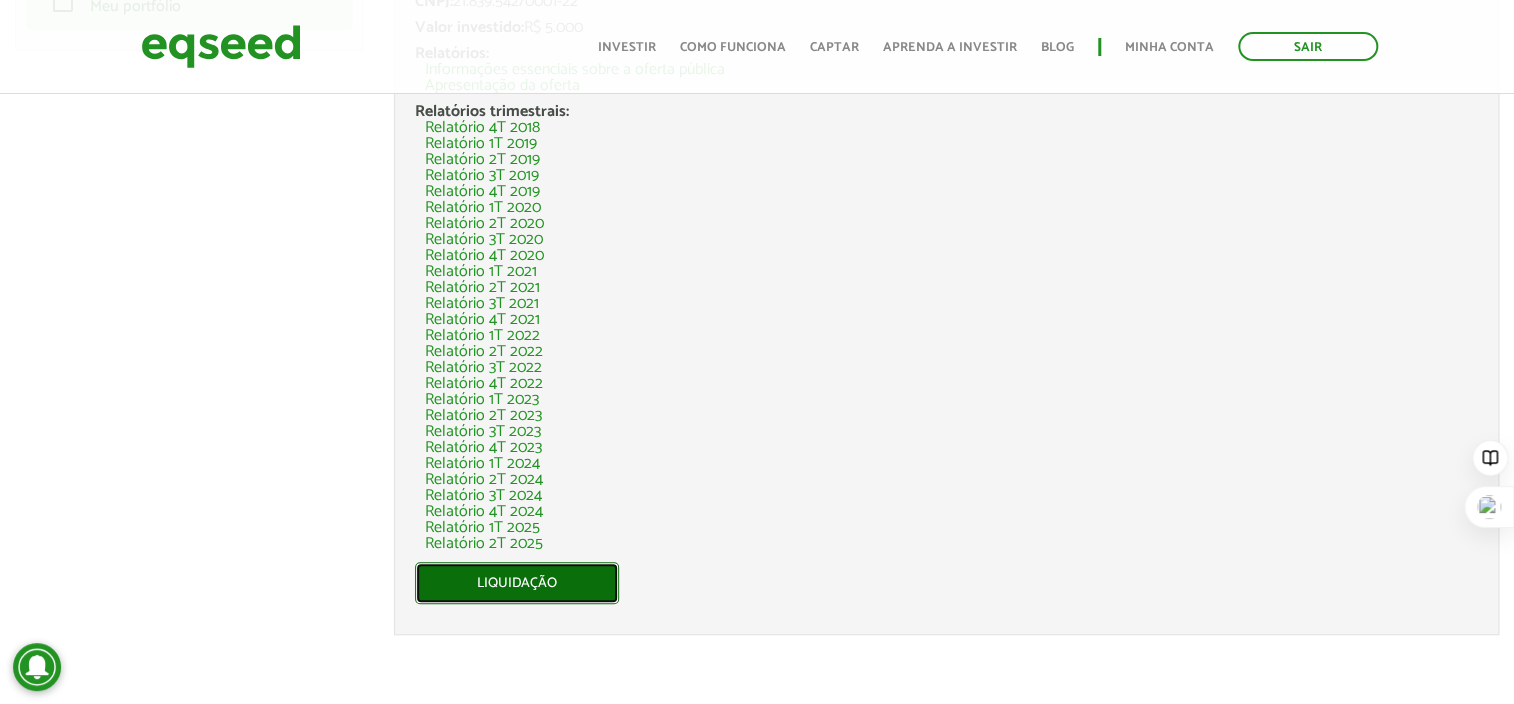 click on "Liquidação" at bounding box center (517, 583) 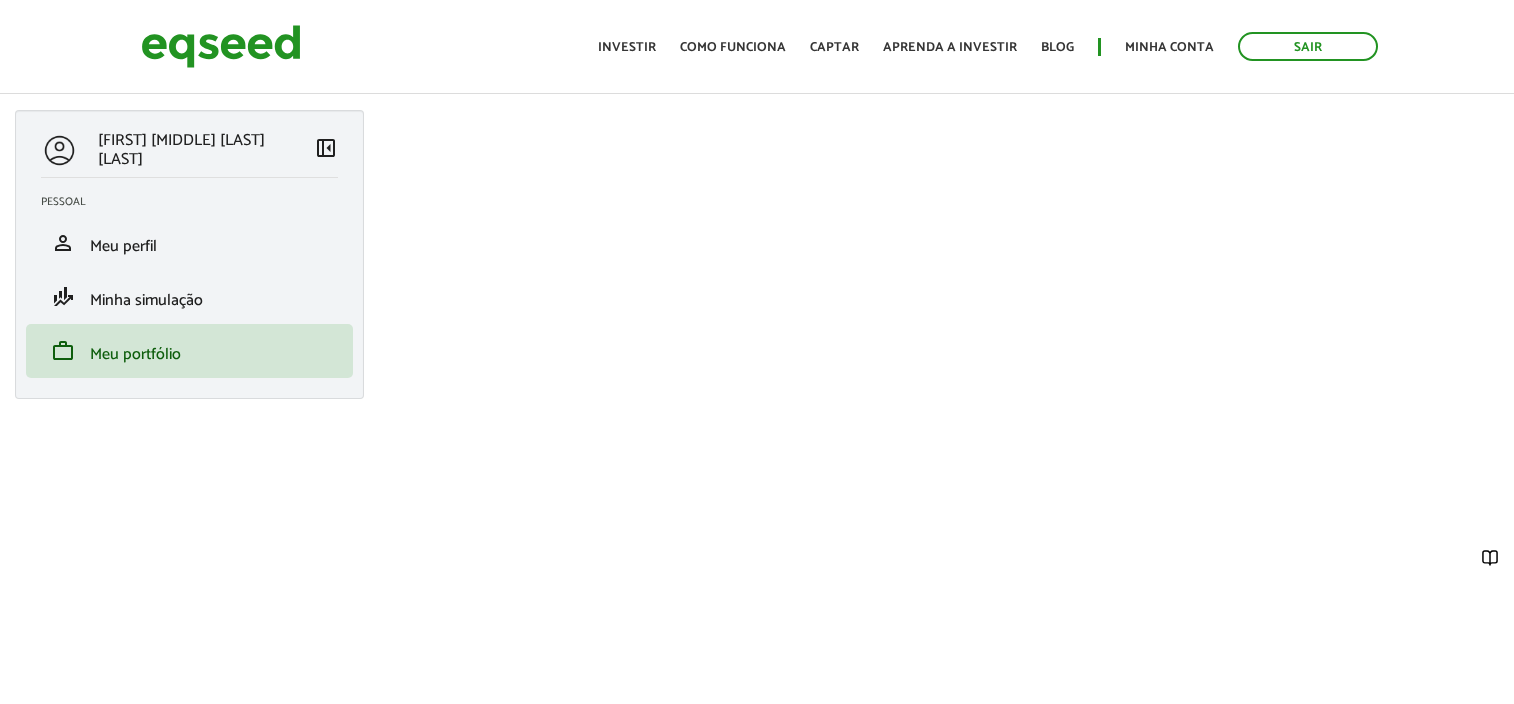 scroll, scrollTop: 0, scrollLeft: 0, axis: both 